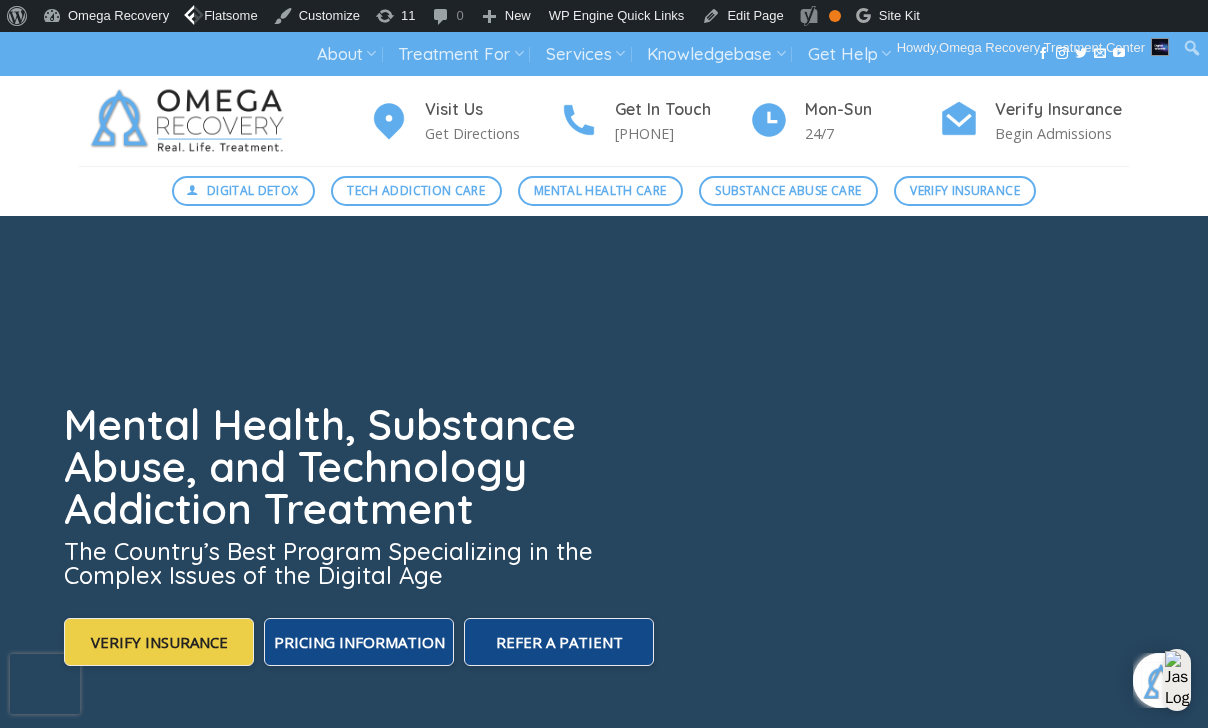 scroll, scrollTop: 0, scrollLeft: 0, axis: both 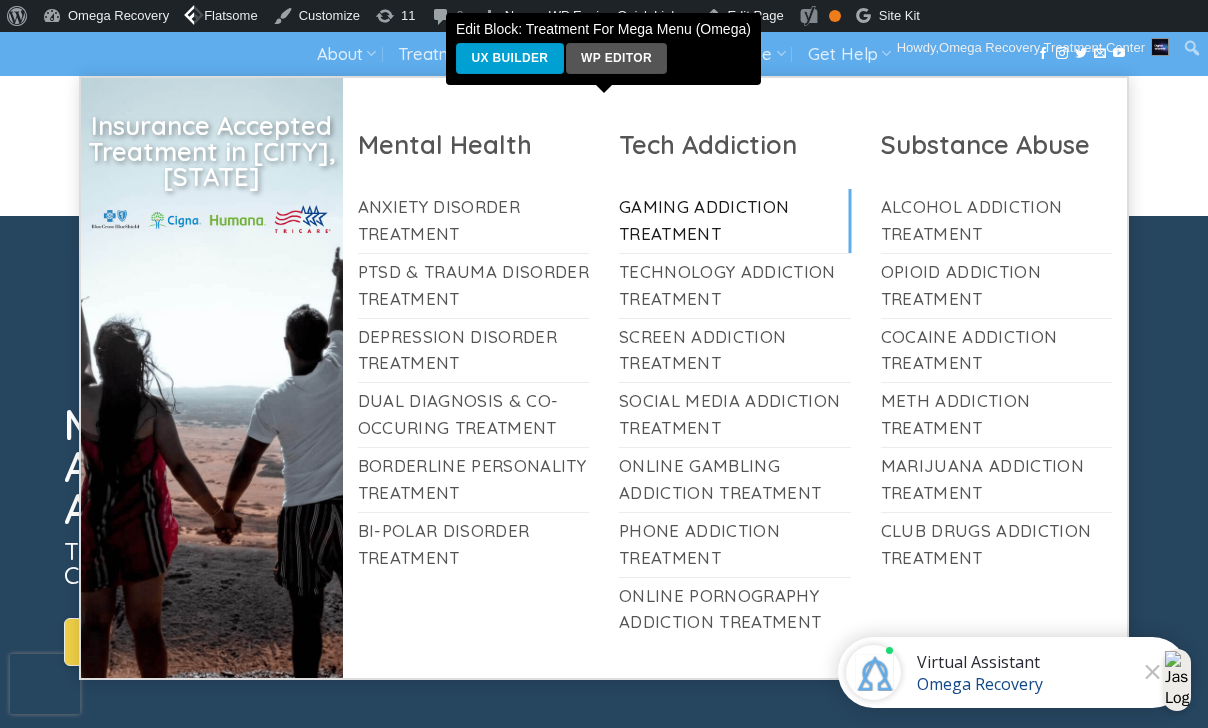 click on "Gaming Addiction Treatment" at bounding box center [735, 221] 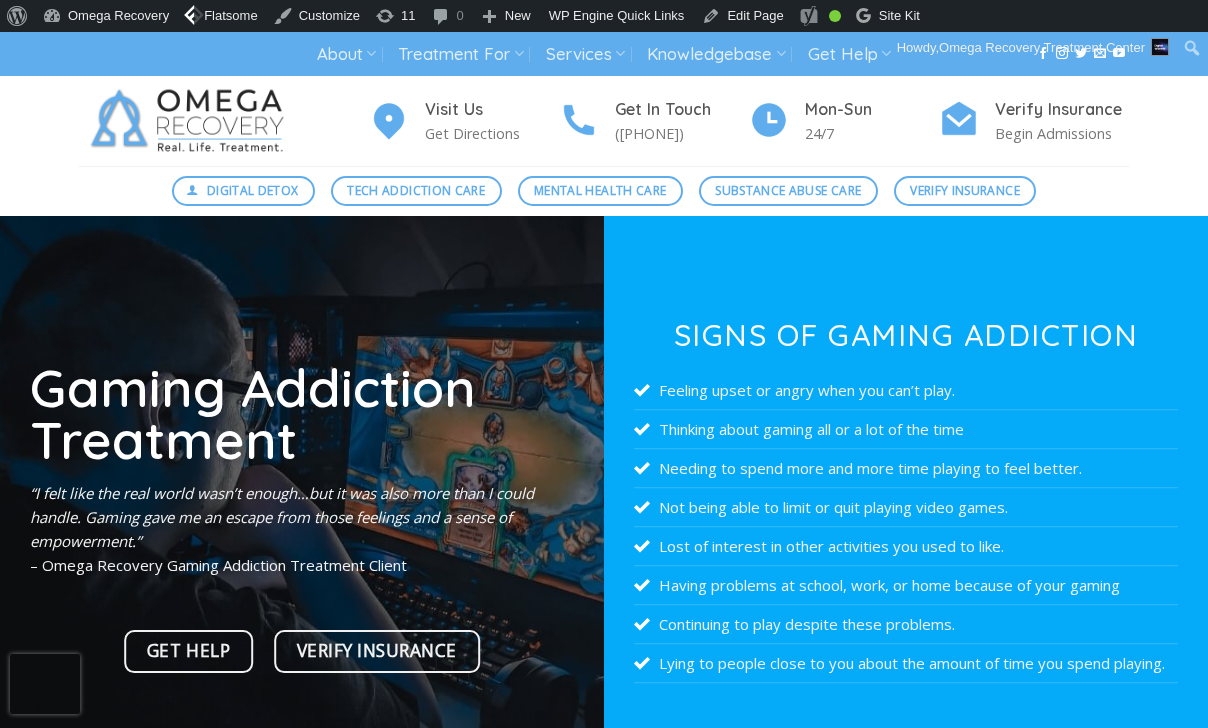 scroll, scrollTop: 0, scrollLeft: 0, axis: both 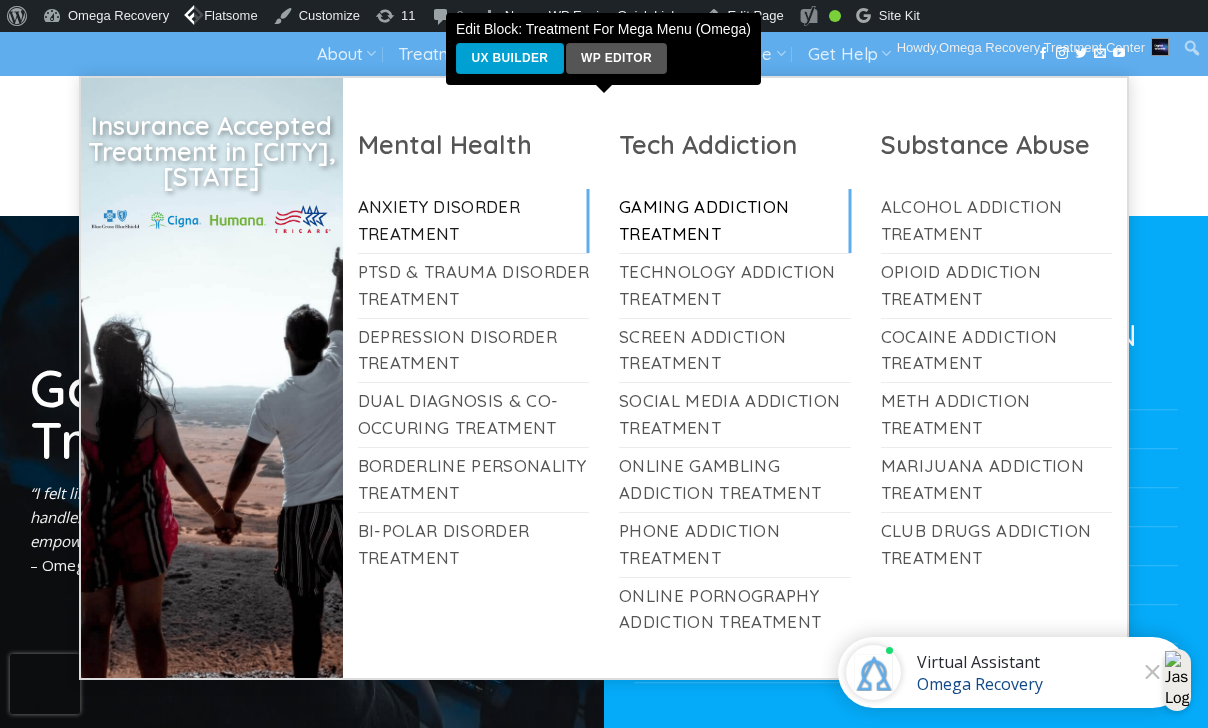 click on "Anxiety Disorder Treatment" at bounding box center [474, 221] 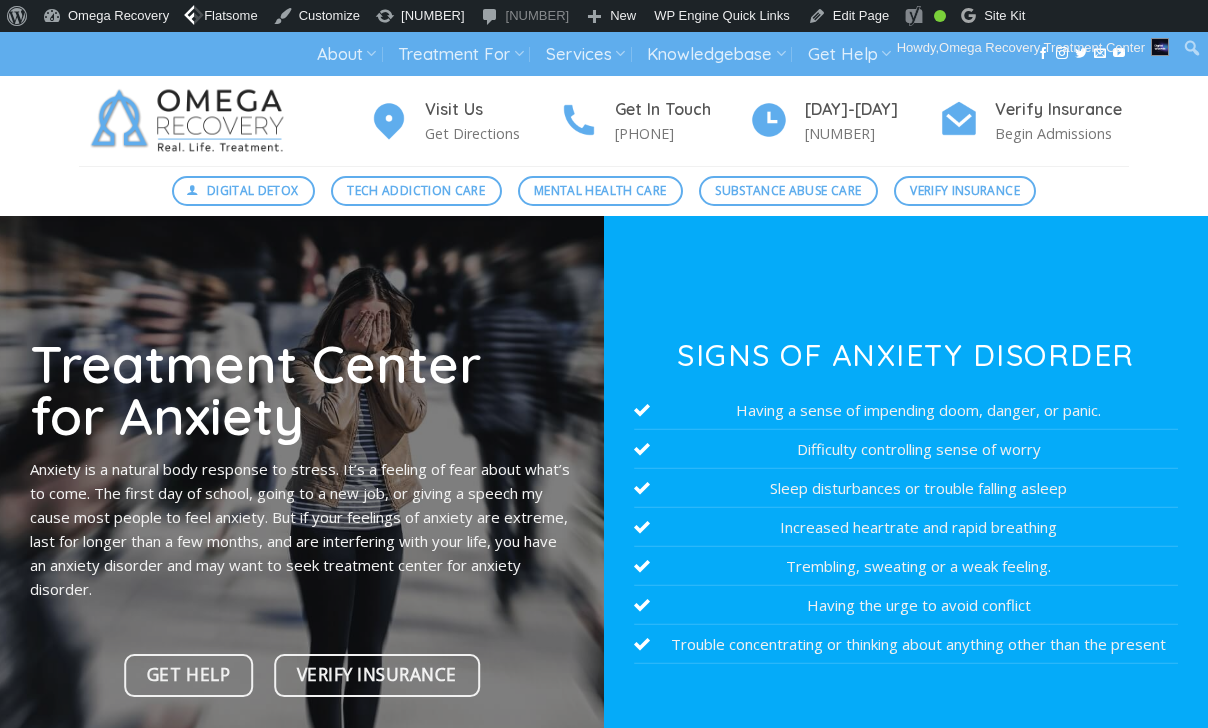 scroll, scrollTop: 0, scrollLeft: 0, axis: both 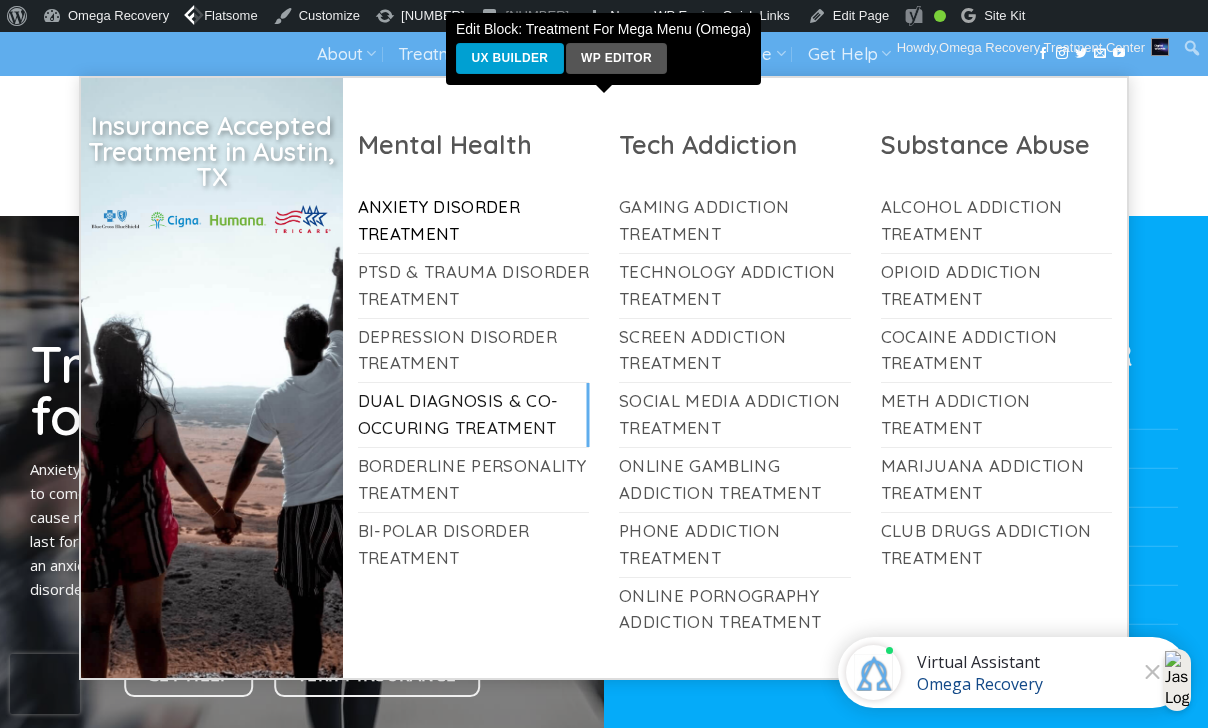 click on "Dual Diagnosis & Co-Occuring Treatment" at bounding box center [474, 415] 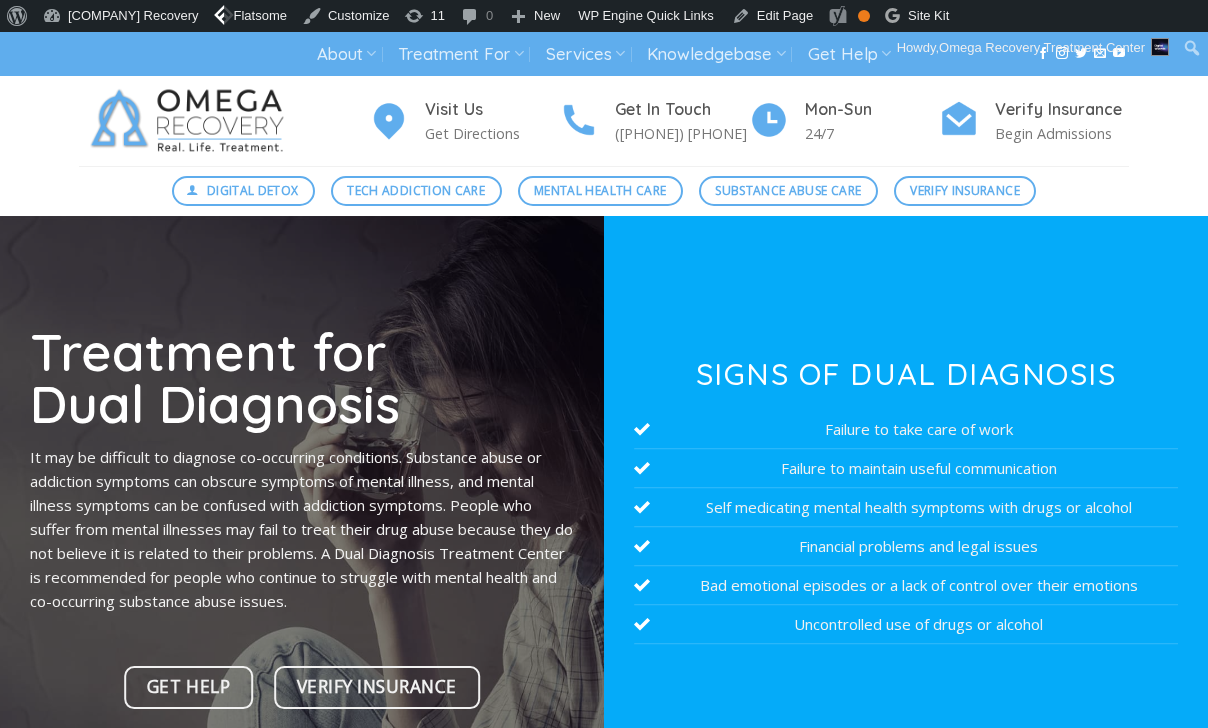 scroll, scrollTop: 0, scrollLeft: 0, axis: both 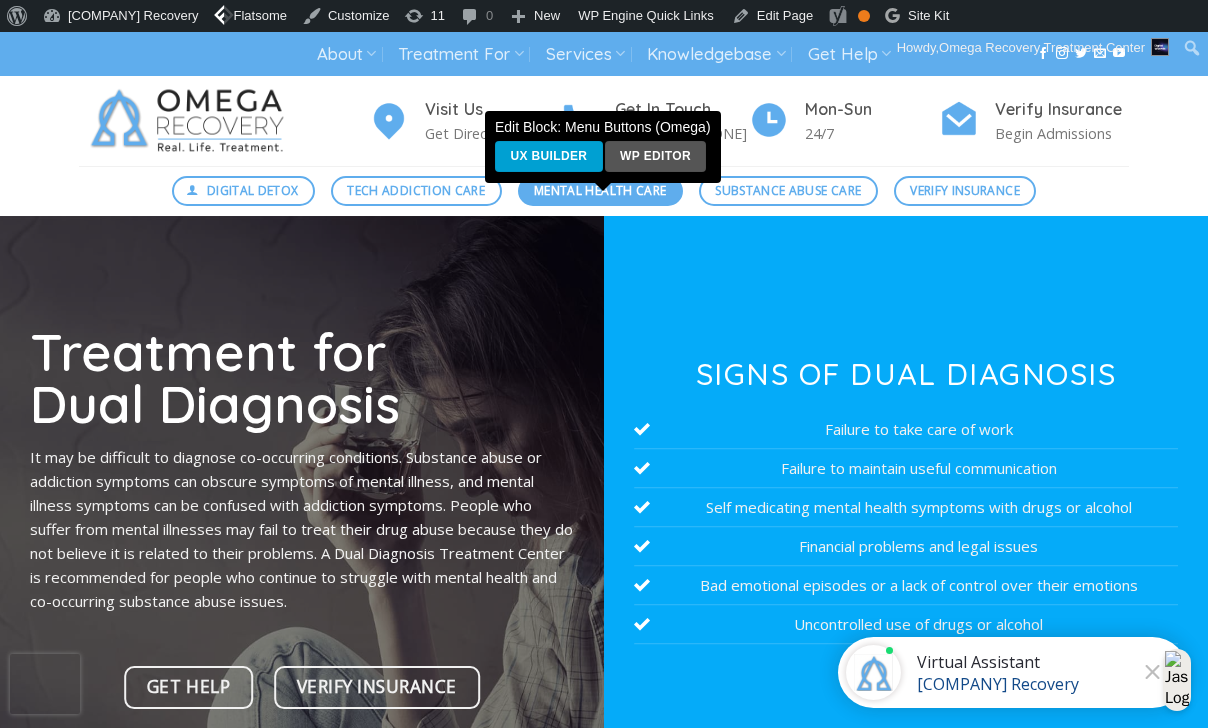 click on "Mental Health Care" at bounding box center (600, 190) 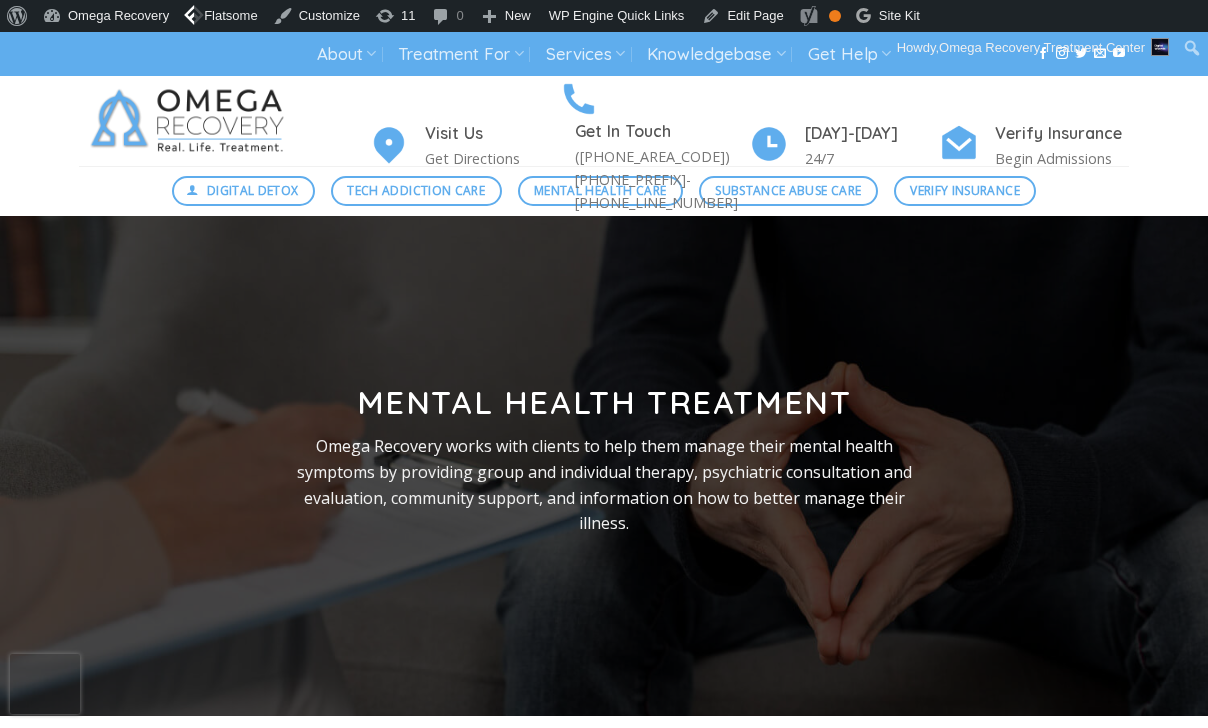 scroll, scrollTop: 0, scrollLeft: 0, axis: both 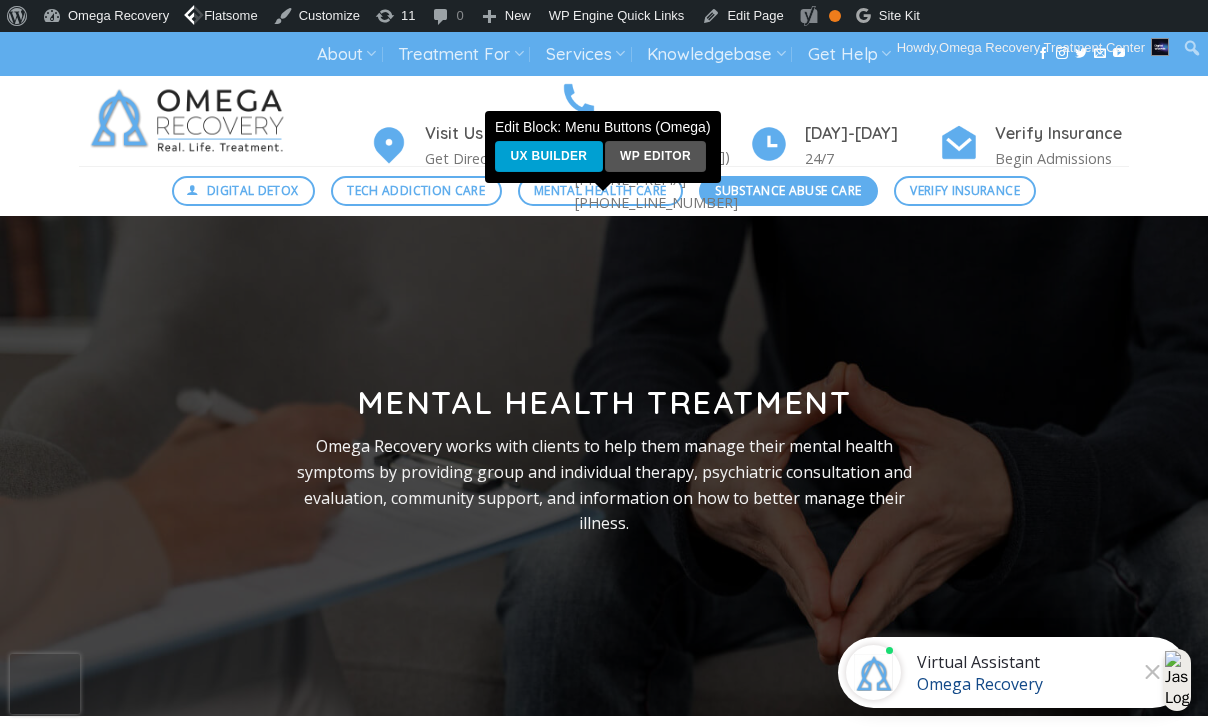 click on "Substance Abuse Care" at bounding box center (788, 190) 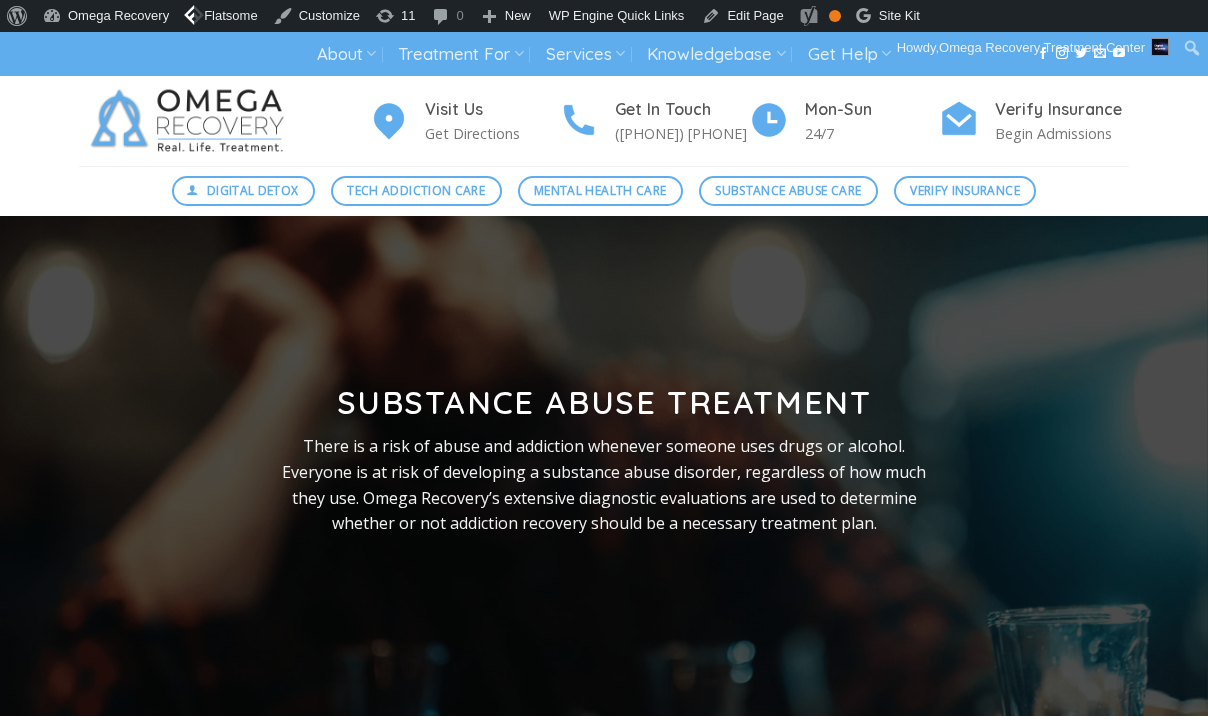 scroll, scrollTop: 0, scrollLeft: 0, axis: both 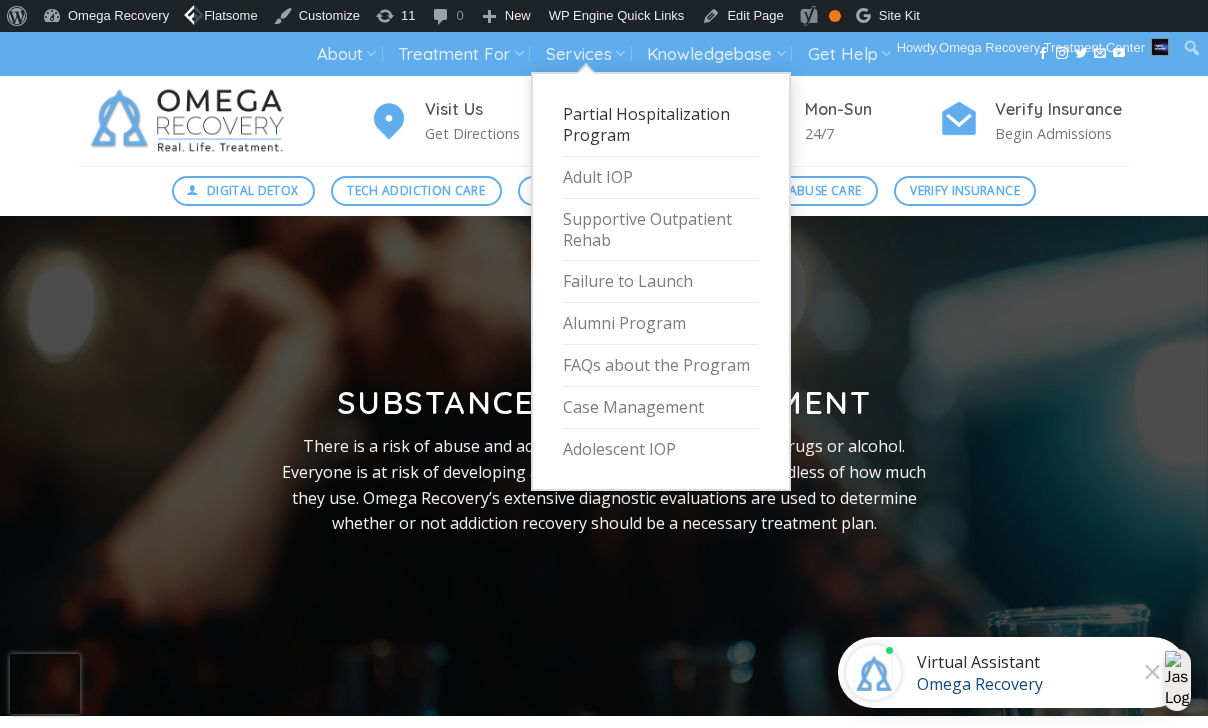 click on "Partial Hospitalization Program" at bounding box center (661, 125) 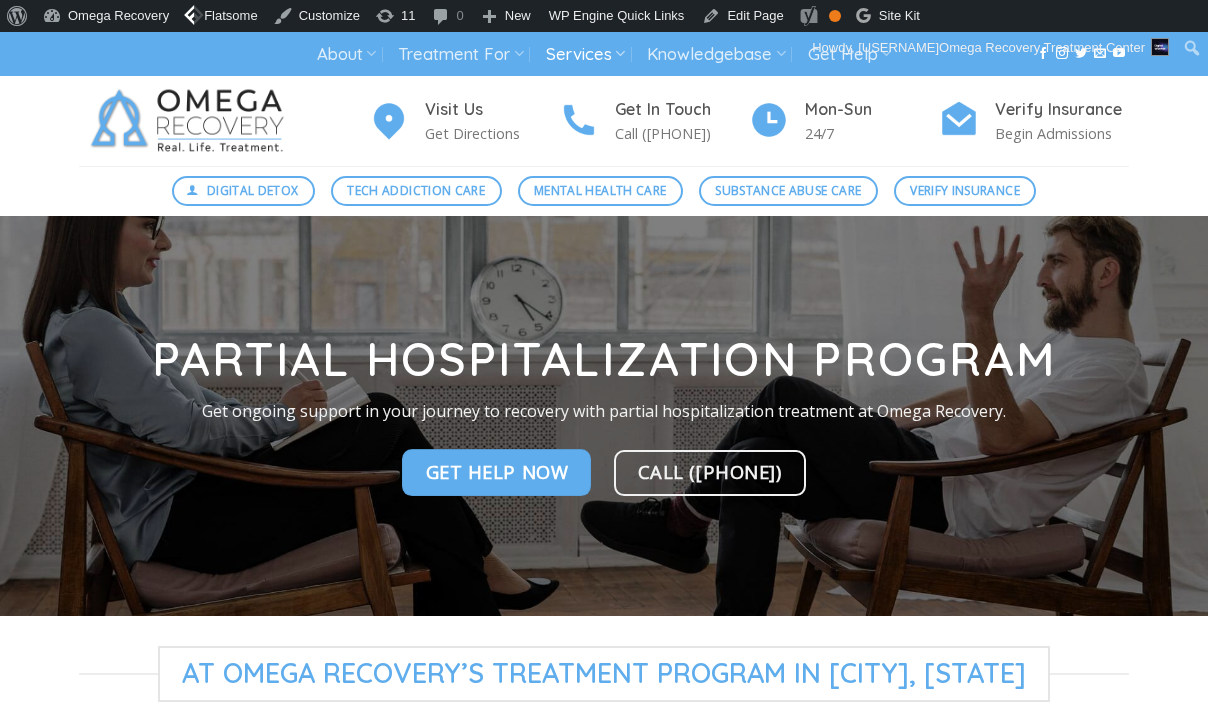scroll, scrollTop: 0, scrollLeft: 0, axis: both 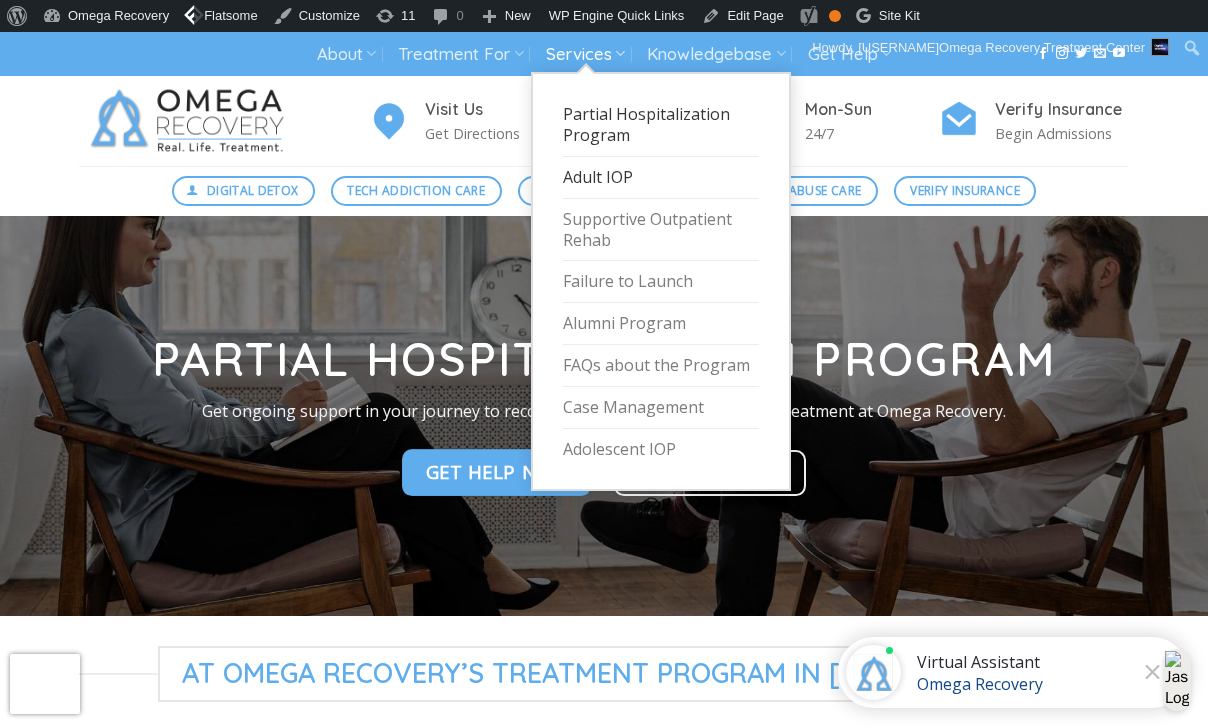 click on "Adult IOP" at bounding box center [661, 178] 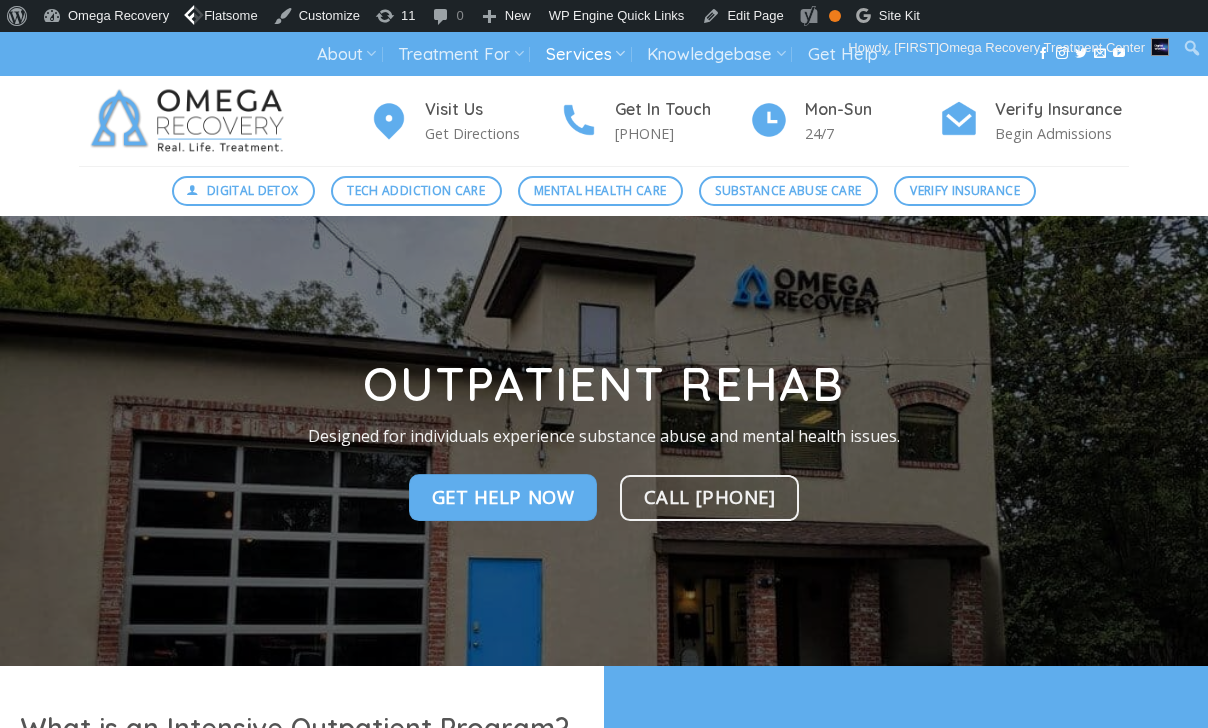 scroll, scrollTop: 0, scrollLeft: 0, axis: both 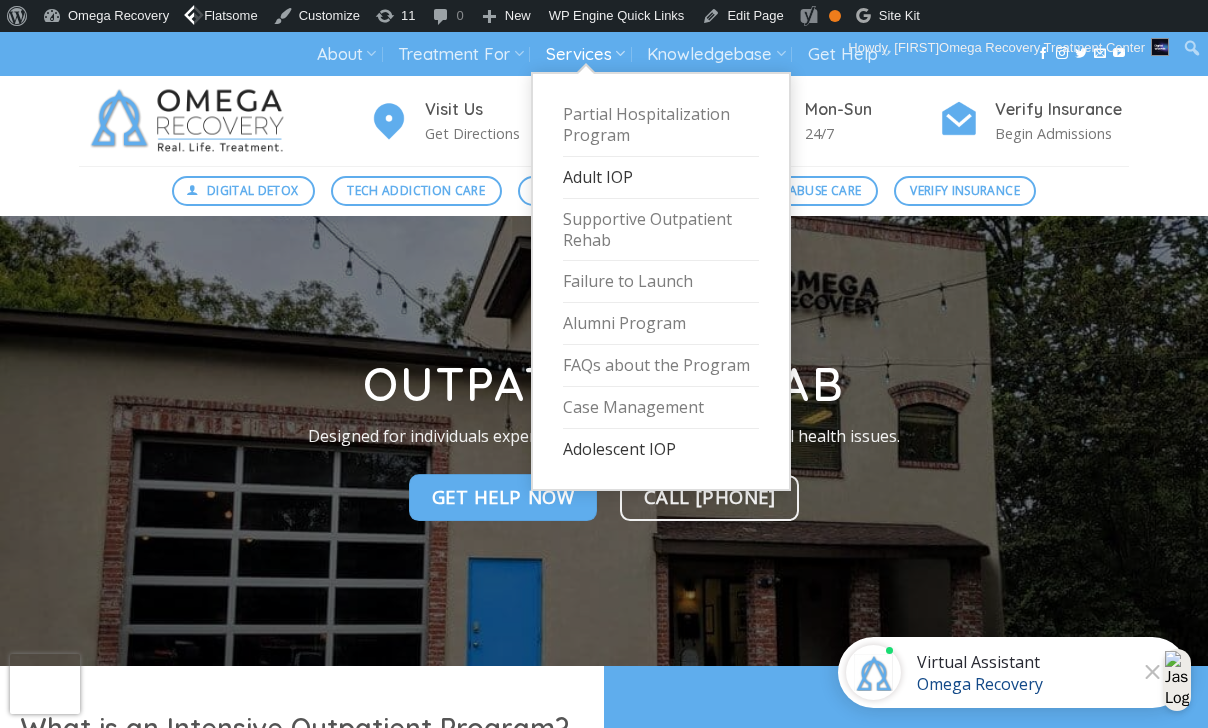 click on "Adolescent IOP" at bounding box center [661, 449] 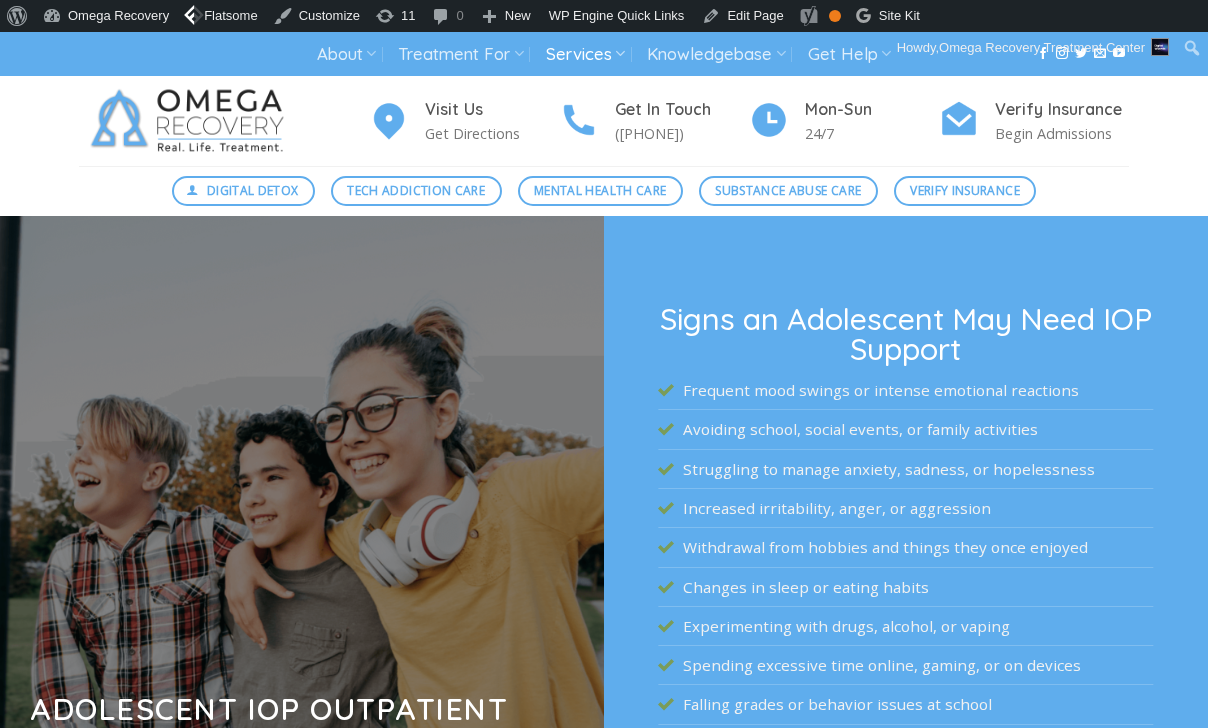 scroll, scrollTop: 0, scrollLeft: 0, axis: both 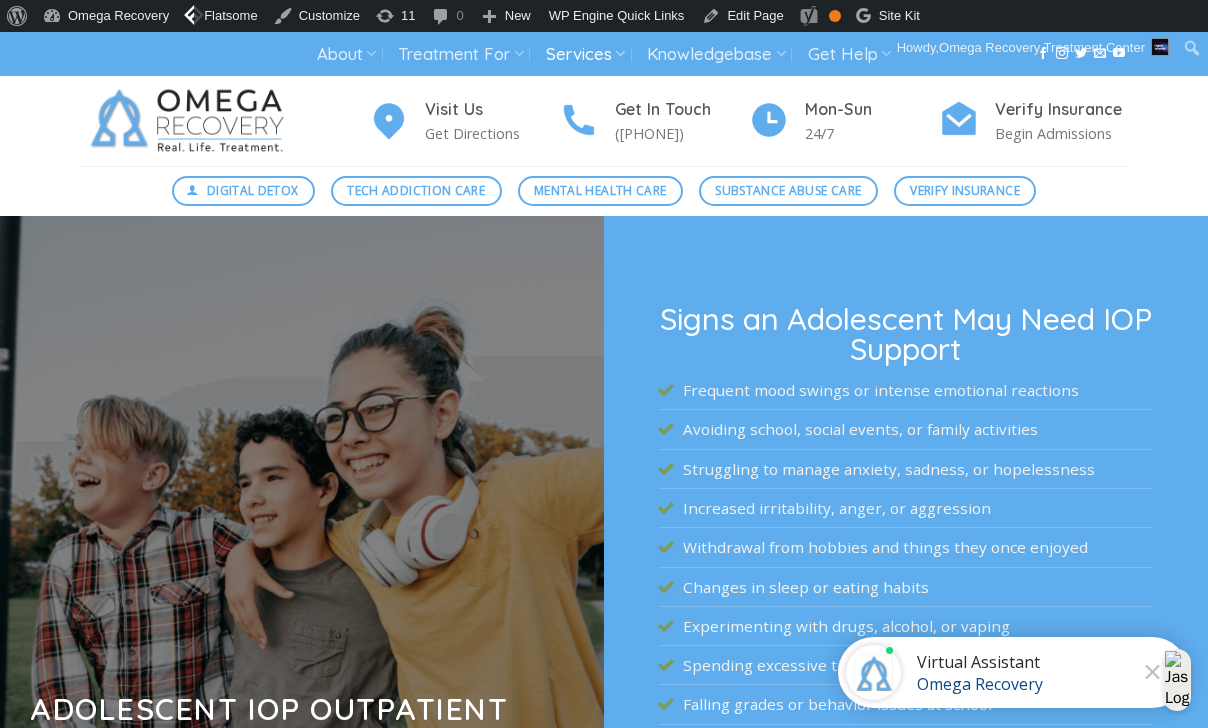 click at bounding box center [191, 121] 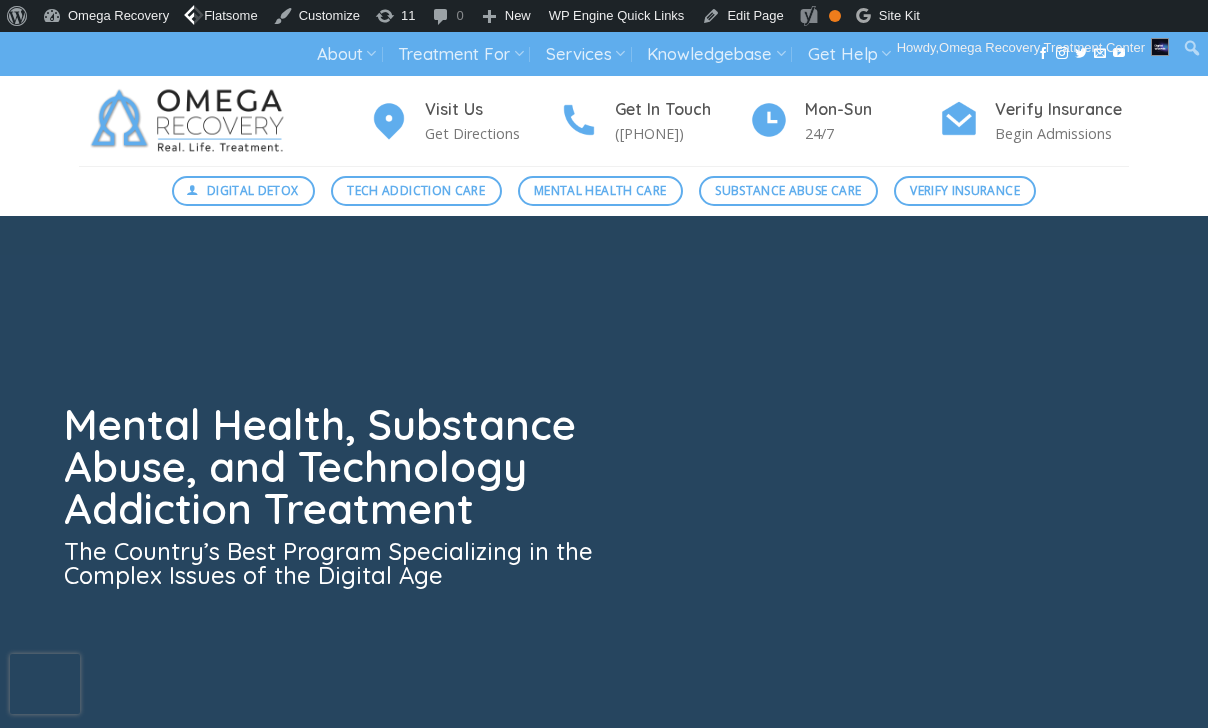 scroll, scrollTop: 0, scrollLeft: 0, axis: both 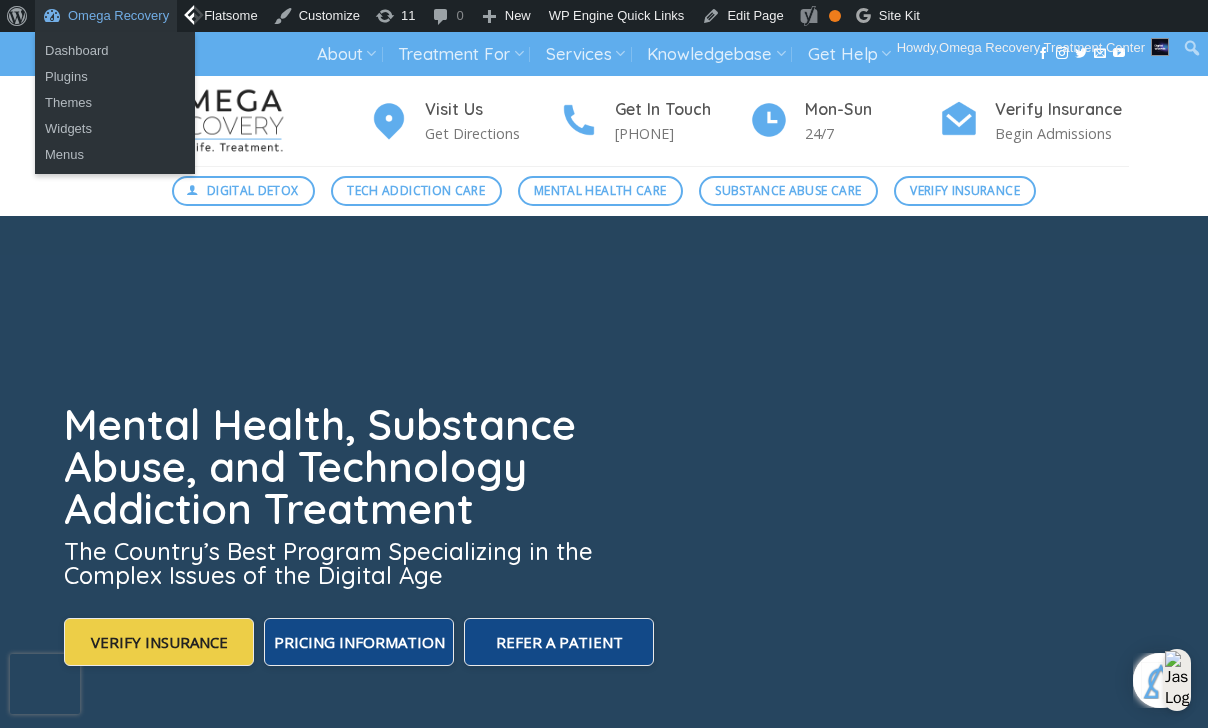 click on "[BRAND]" at bounding box center [82, 16] 